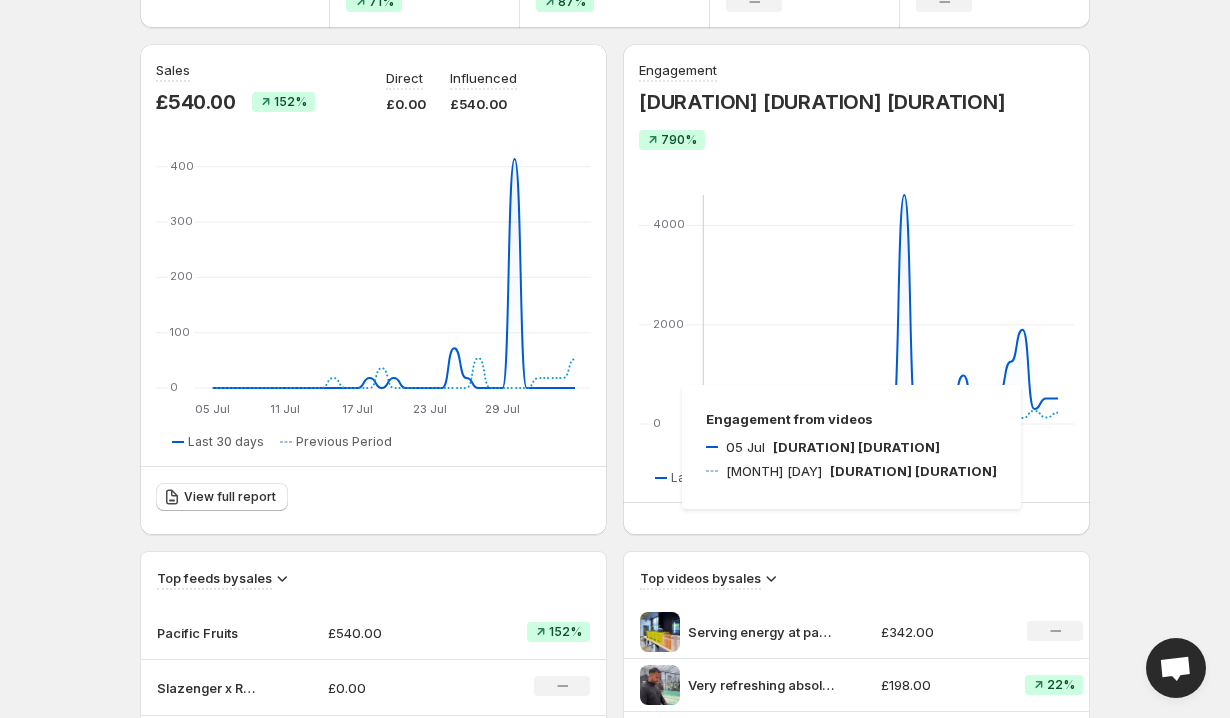 scroll, scrollTop: 0, scrollLeft: 0, axis: both 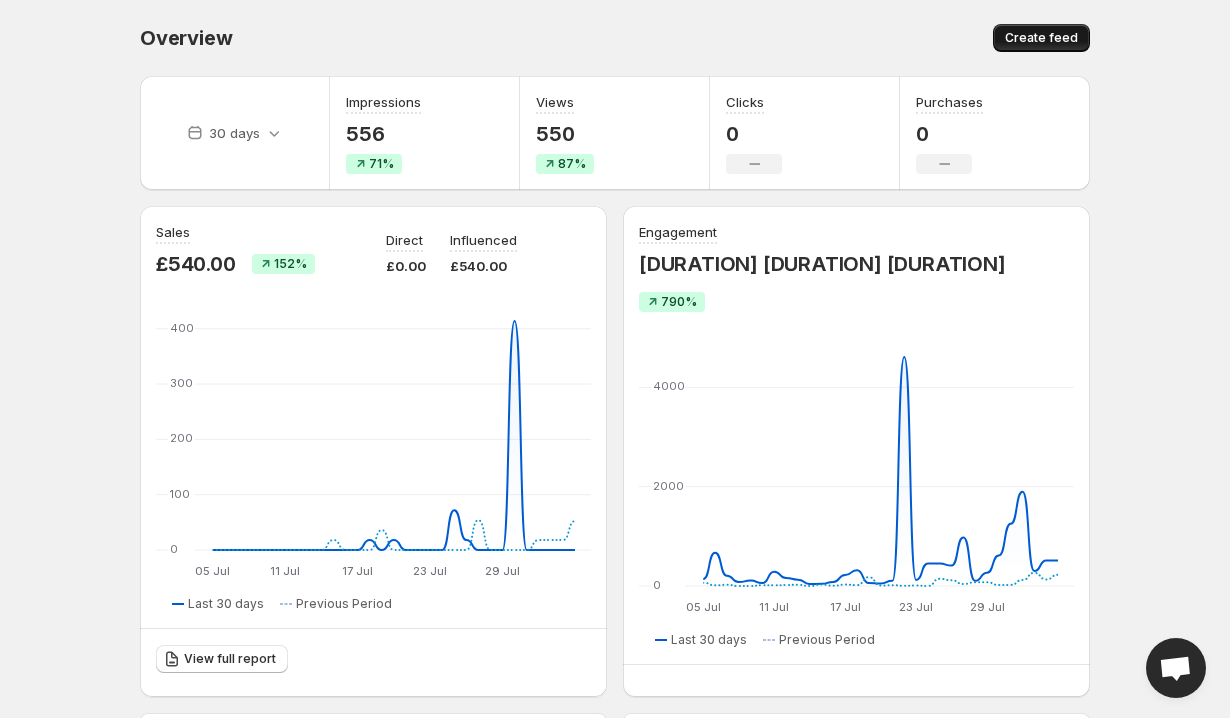 click on "Create feed" at bounding box center (1041, 38) 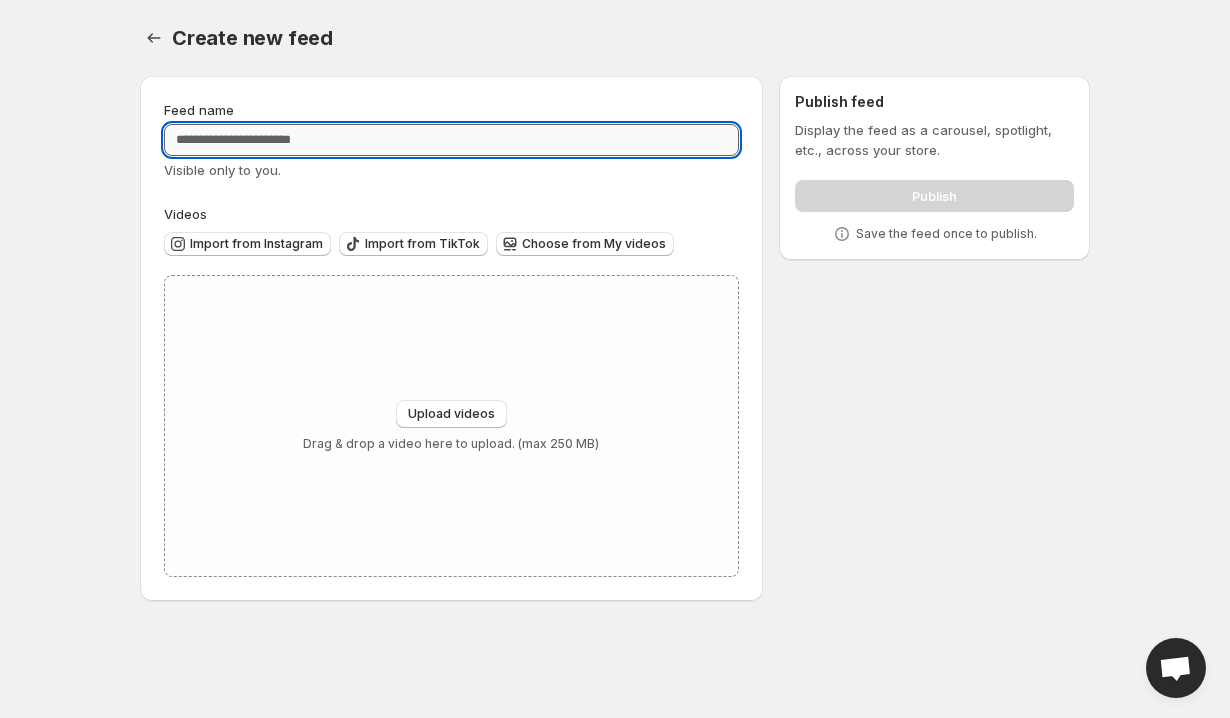 click on "Feed name" at bounding box center [451, 140] 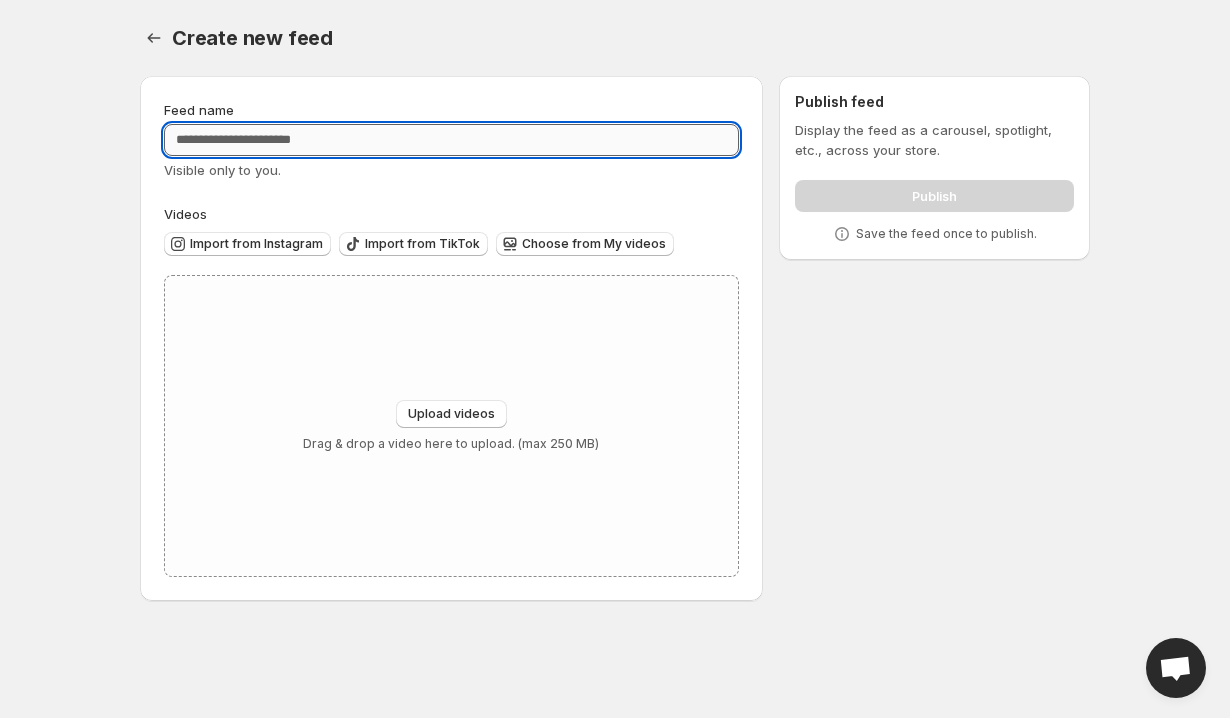 type on "*" 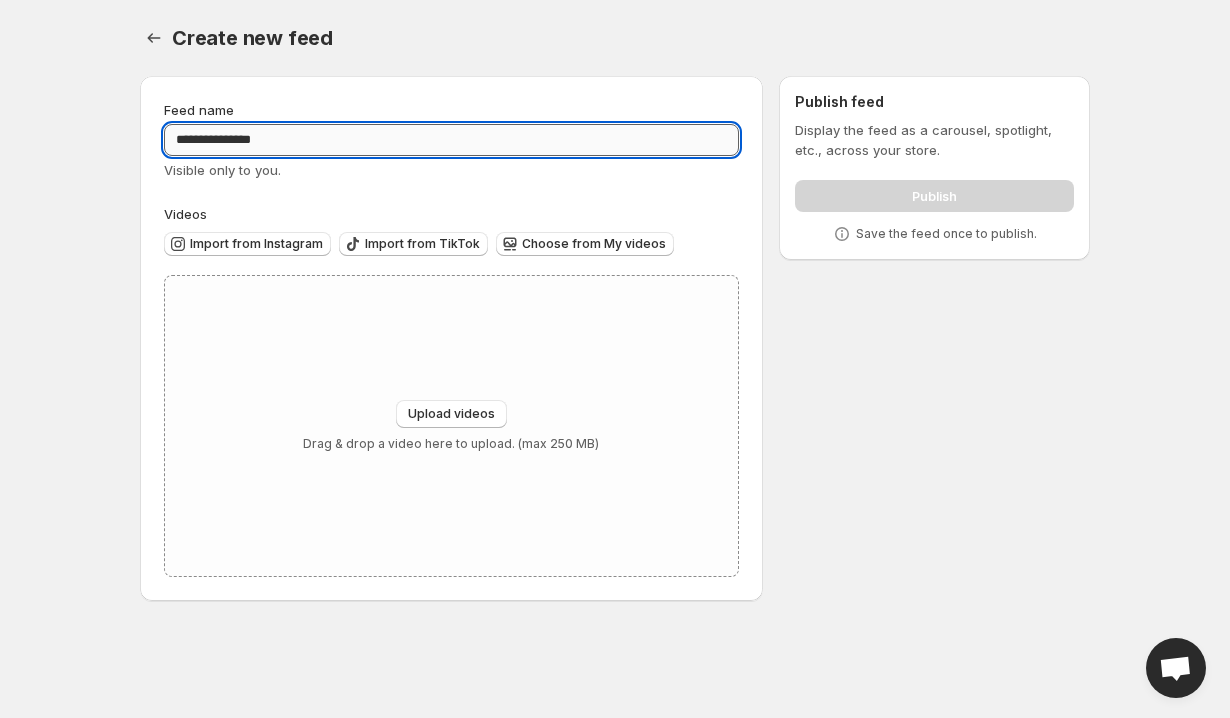 click on "**********" at bounding box center (451, 140) 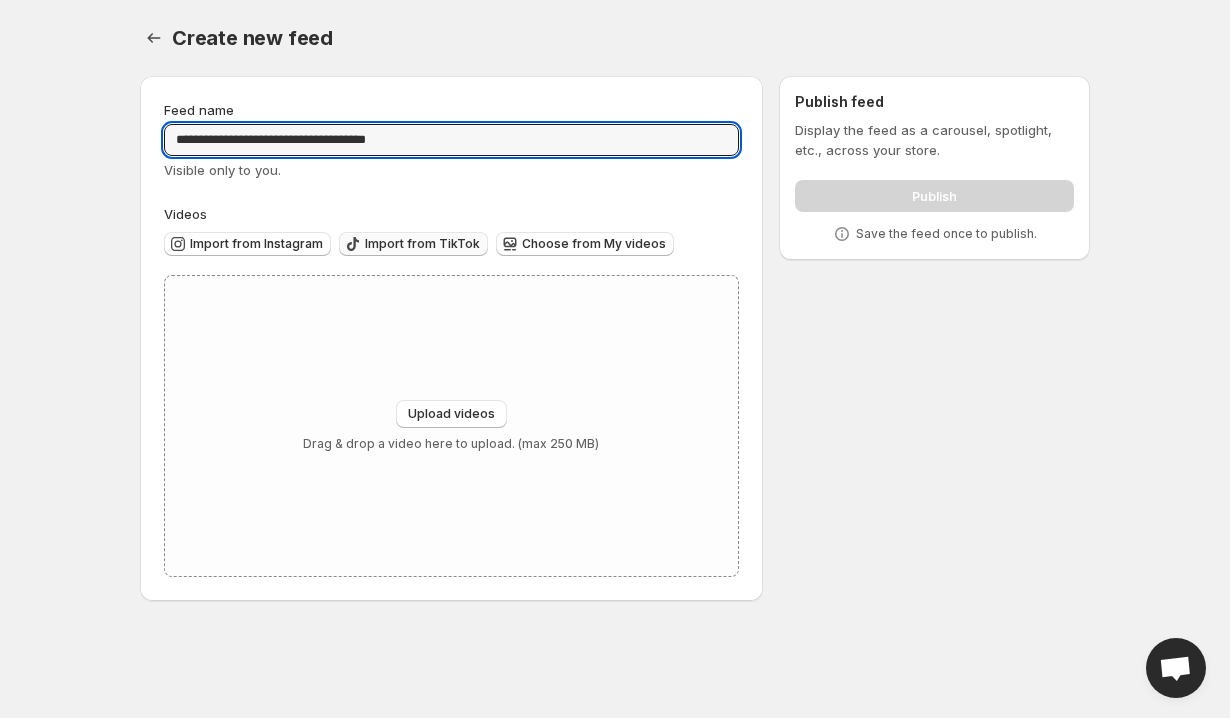 type on "**********" 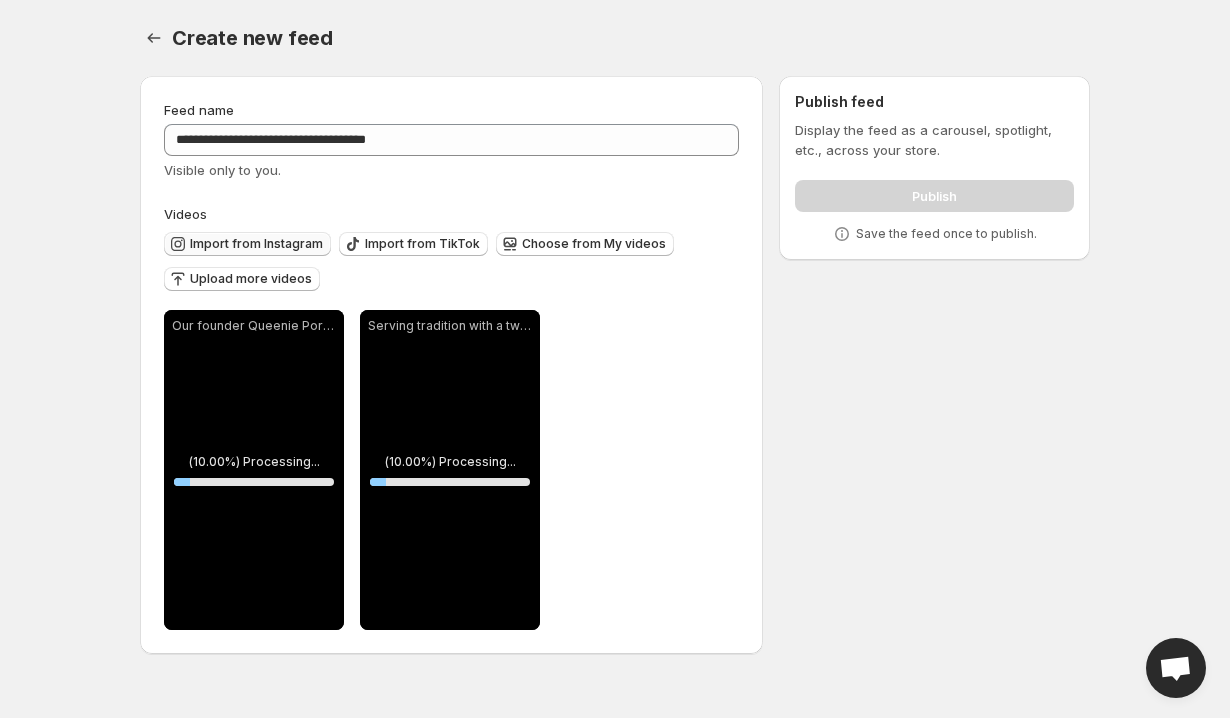 click on "Import from Instagram" at bounding box center [256, 244] 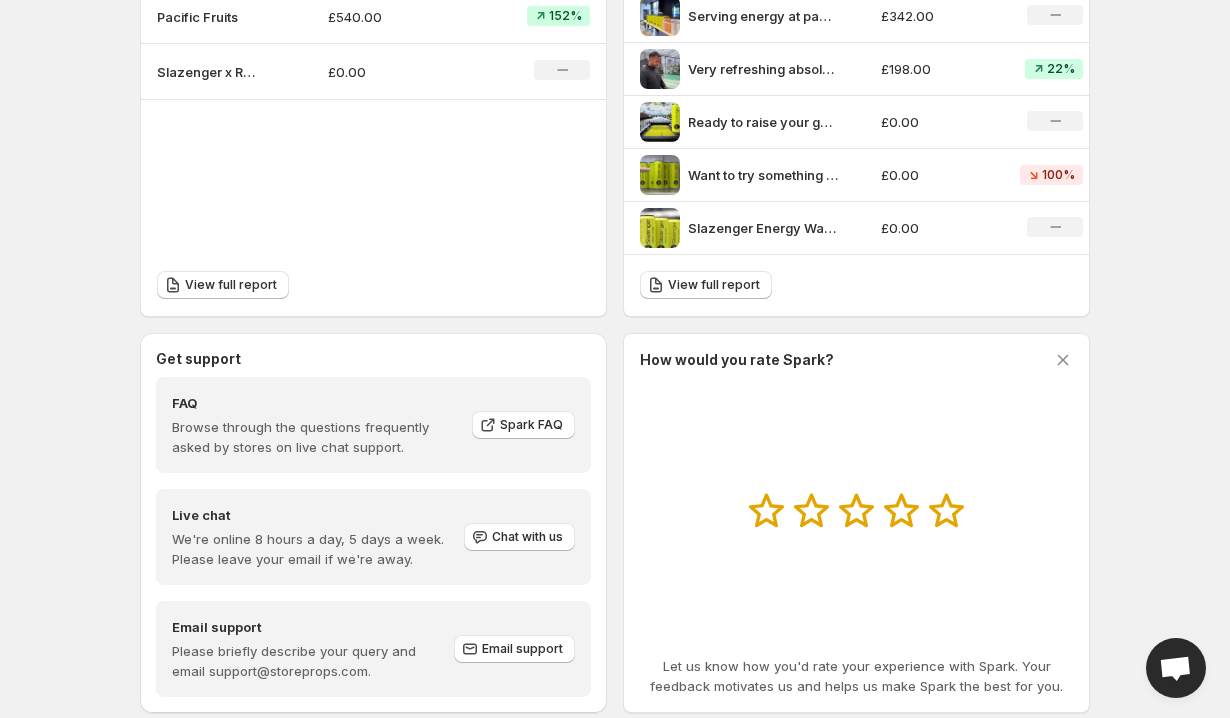 scroll, scrollTop: 815, scrollLeft: 0, axis: vertical 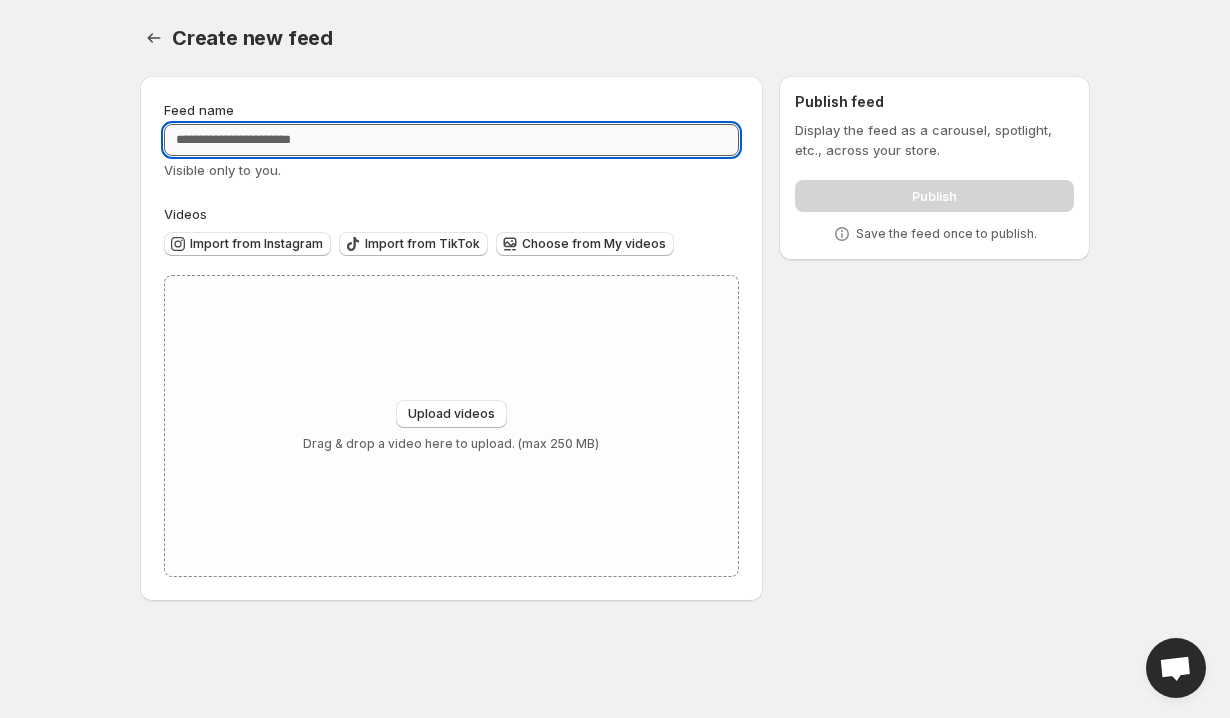 click on "Feed name" at bounding box center (451, 140) 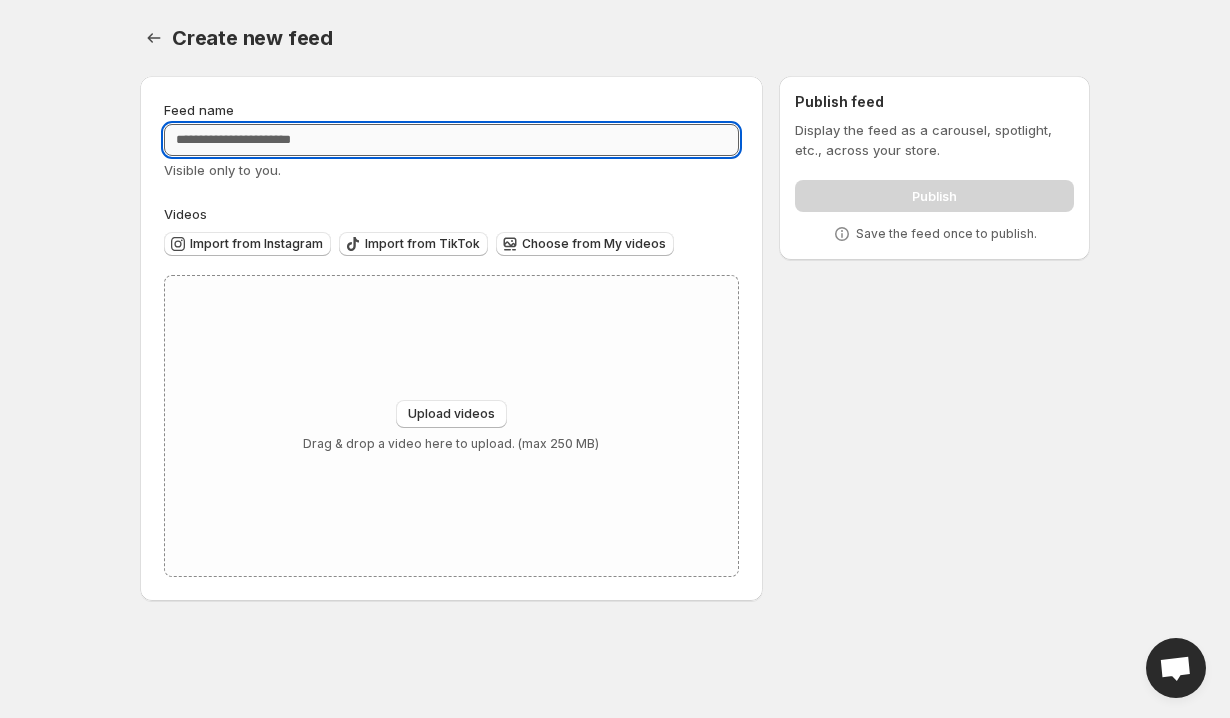 type on "*" 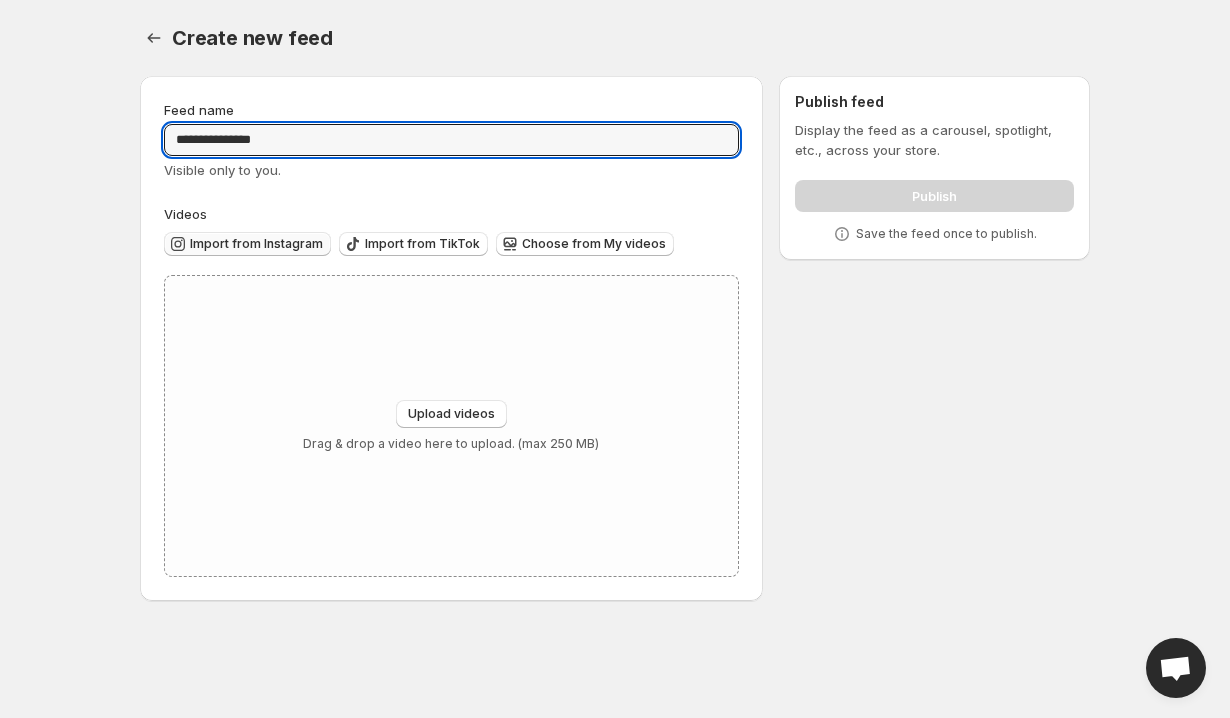type on "**********" 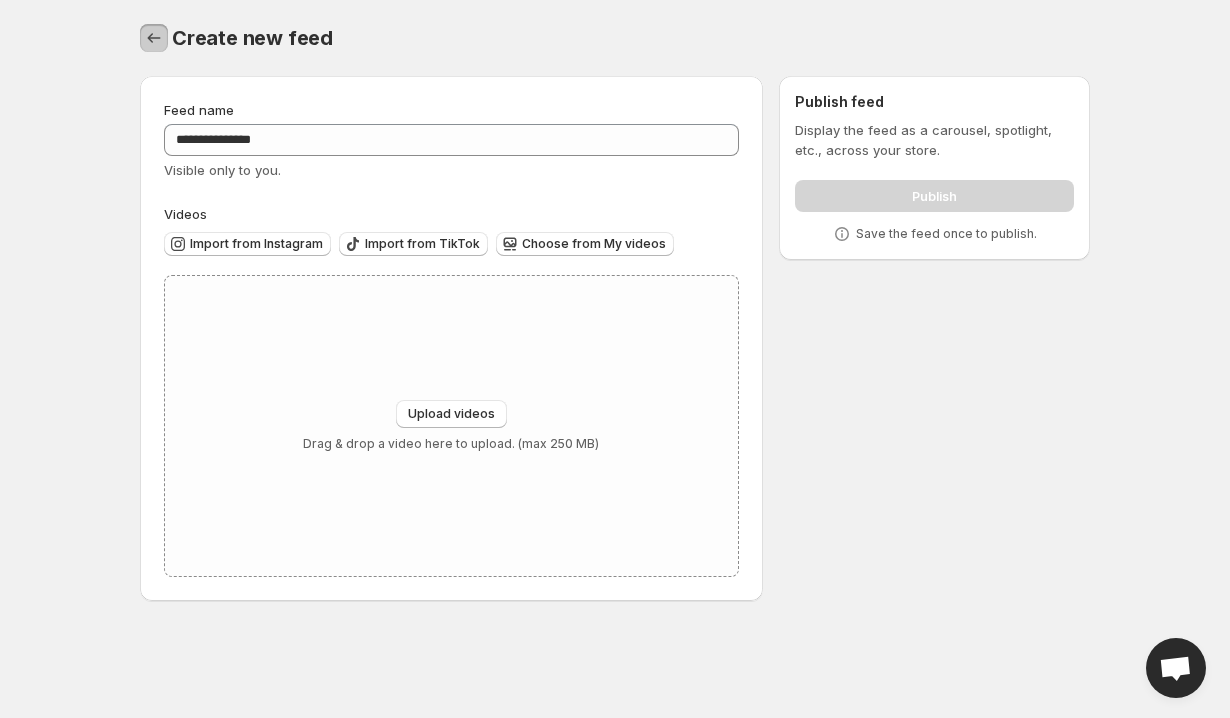 click 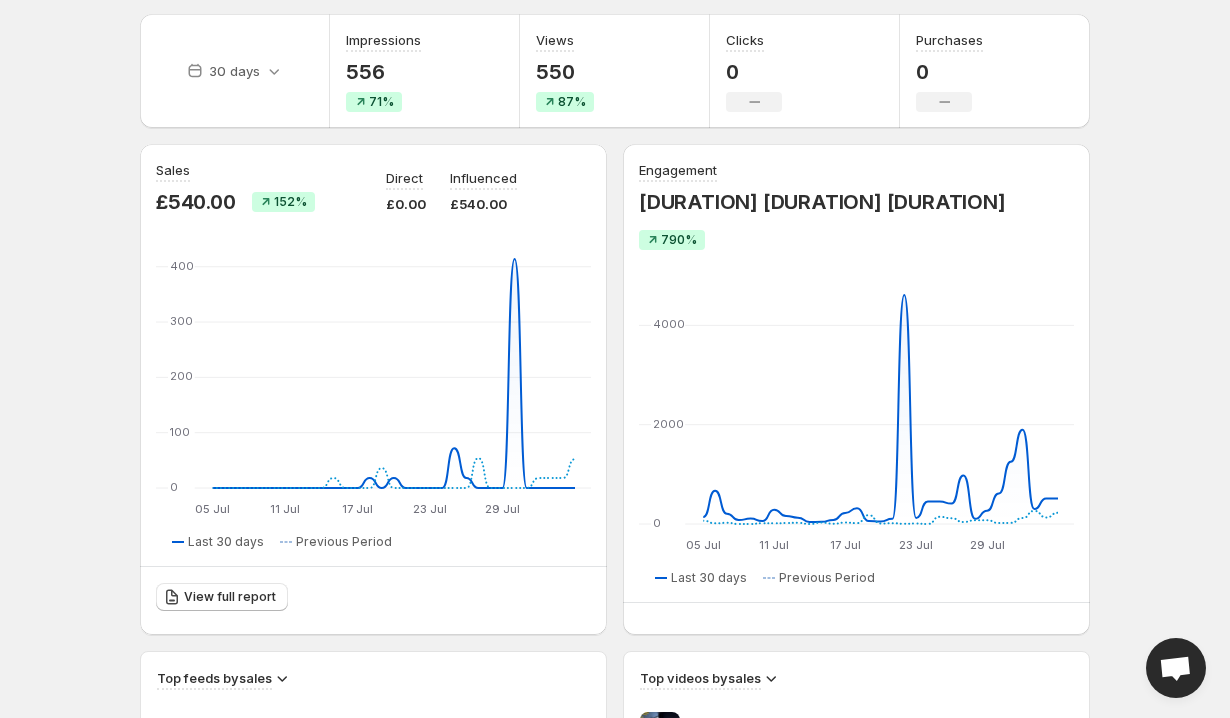 scroll, scrollTop: 54, scrollLeft: 0, axis: vertical 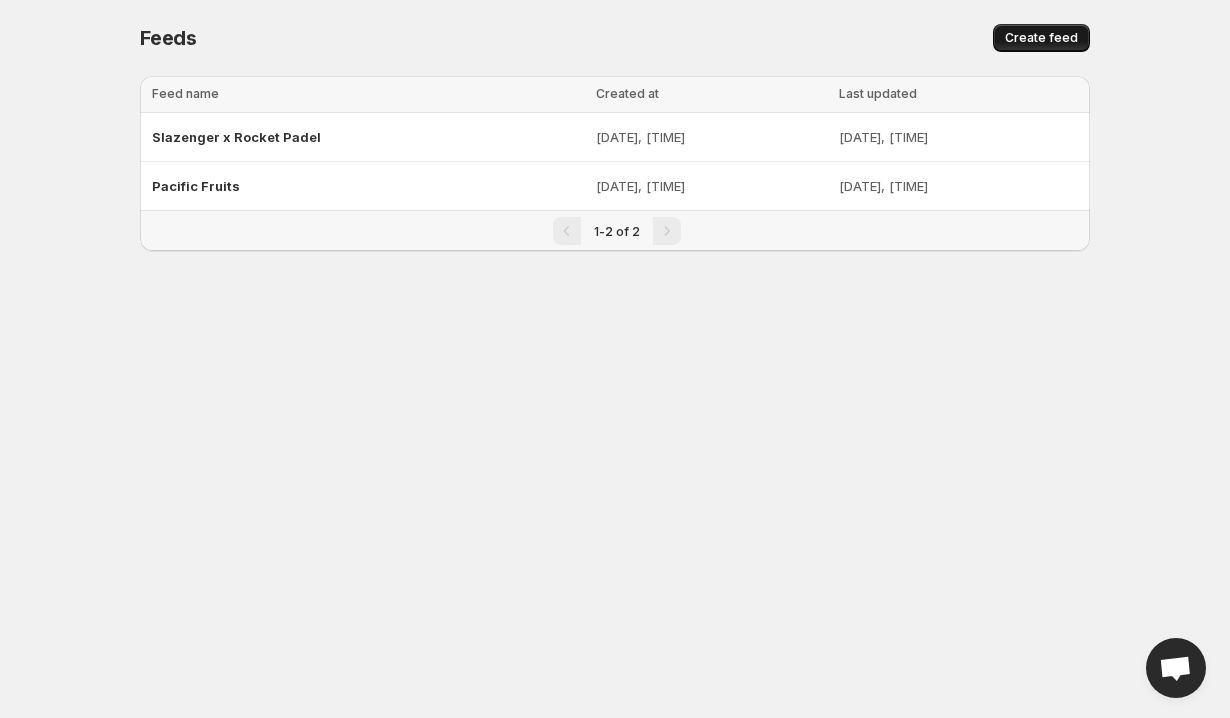 click on "Create feed" at bounding box center (1041, 38) 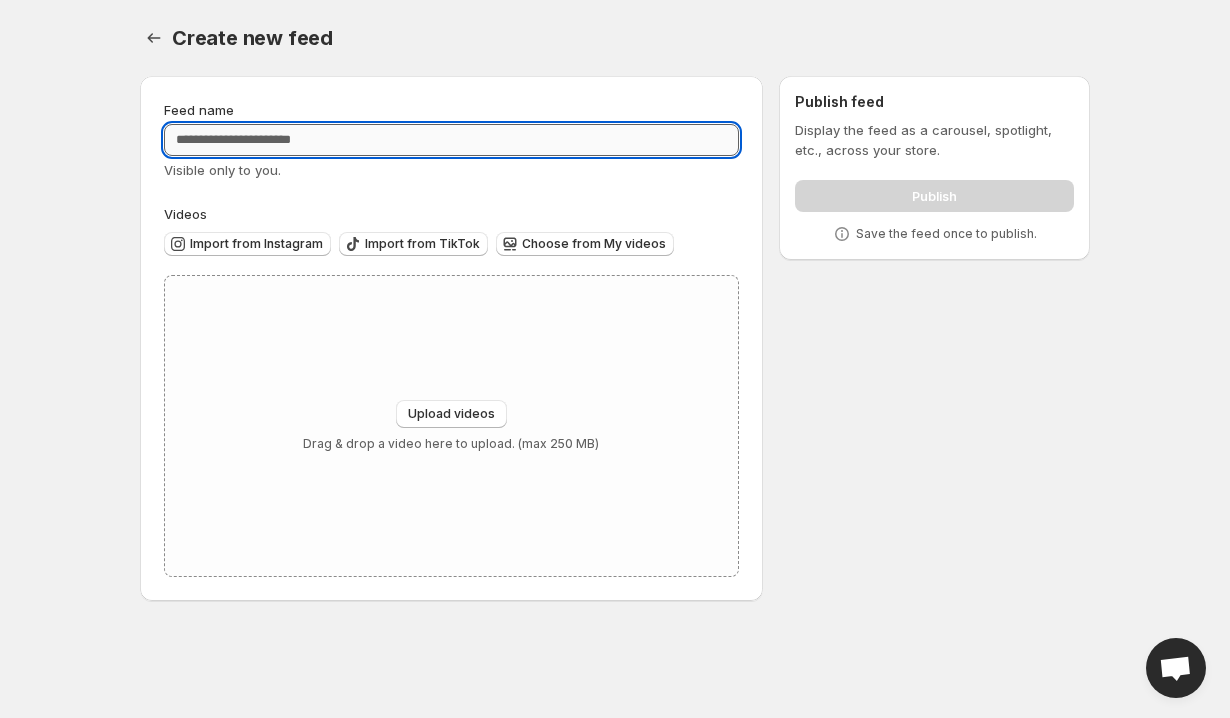 click on "Feed name" at bounding box center (451, 140) 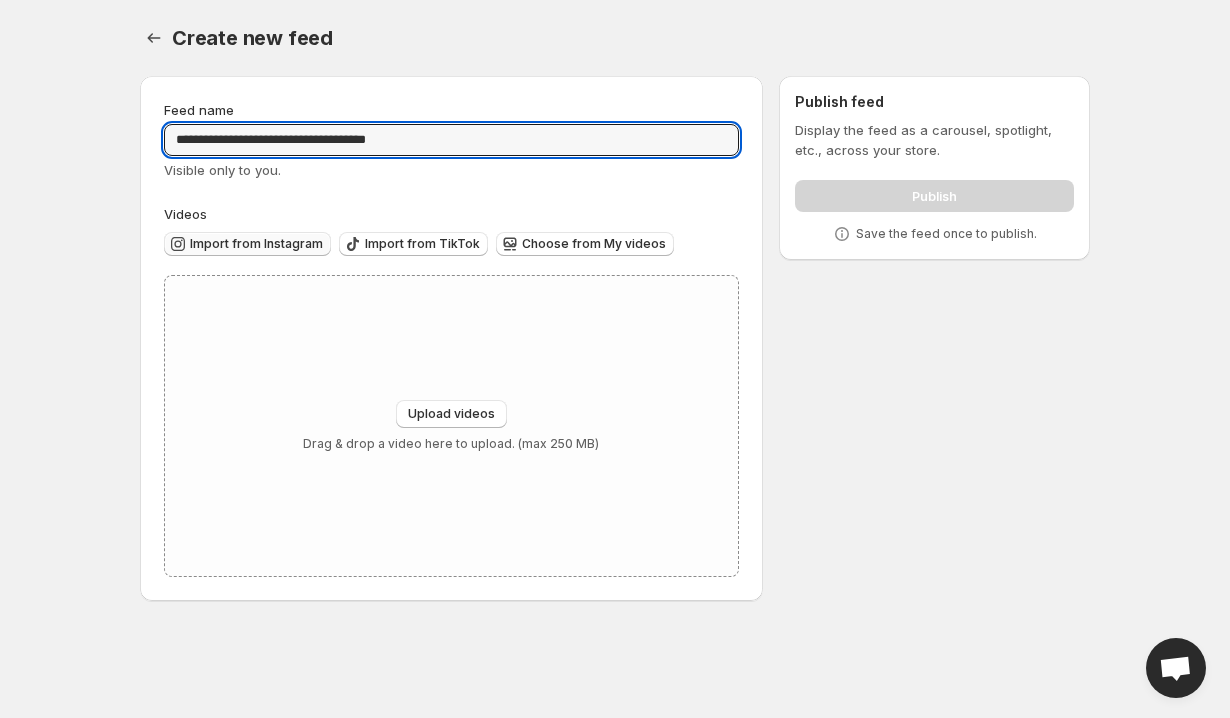 type on "**********" 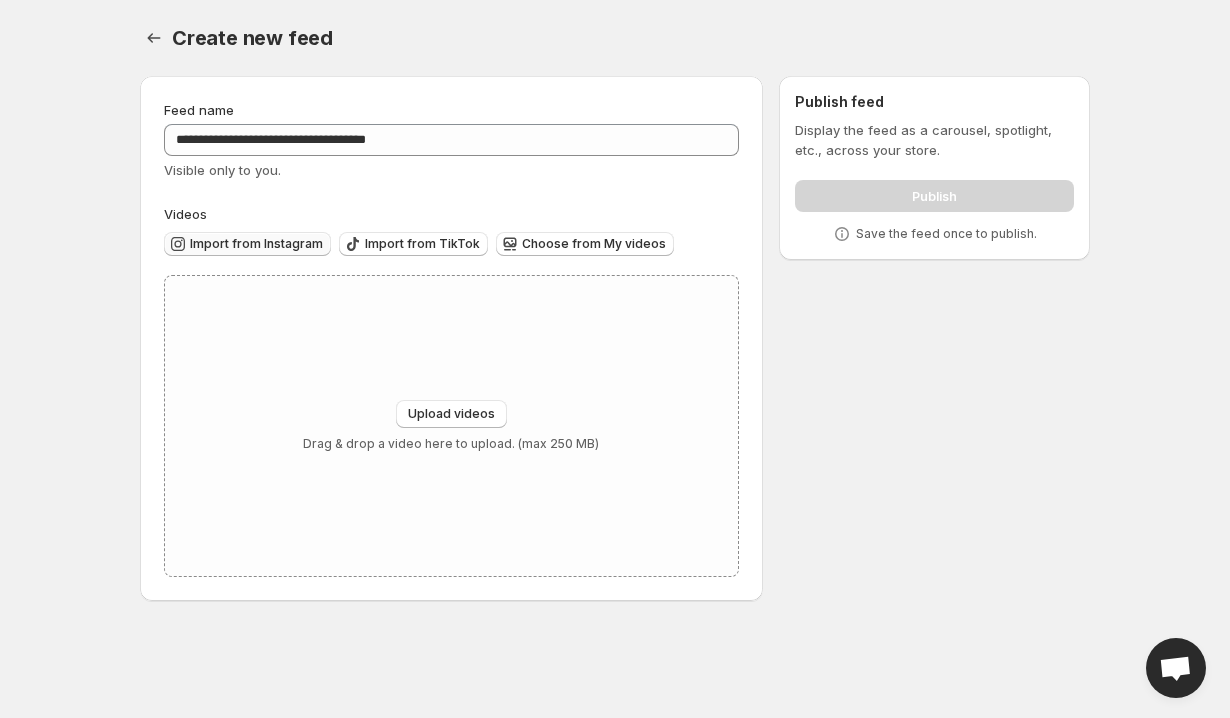 click on "Import from Instagram" at bounding box center [256, 244] 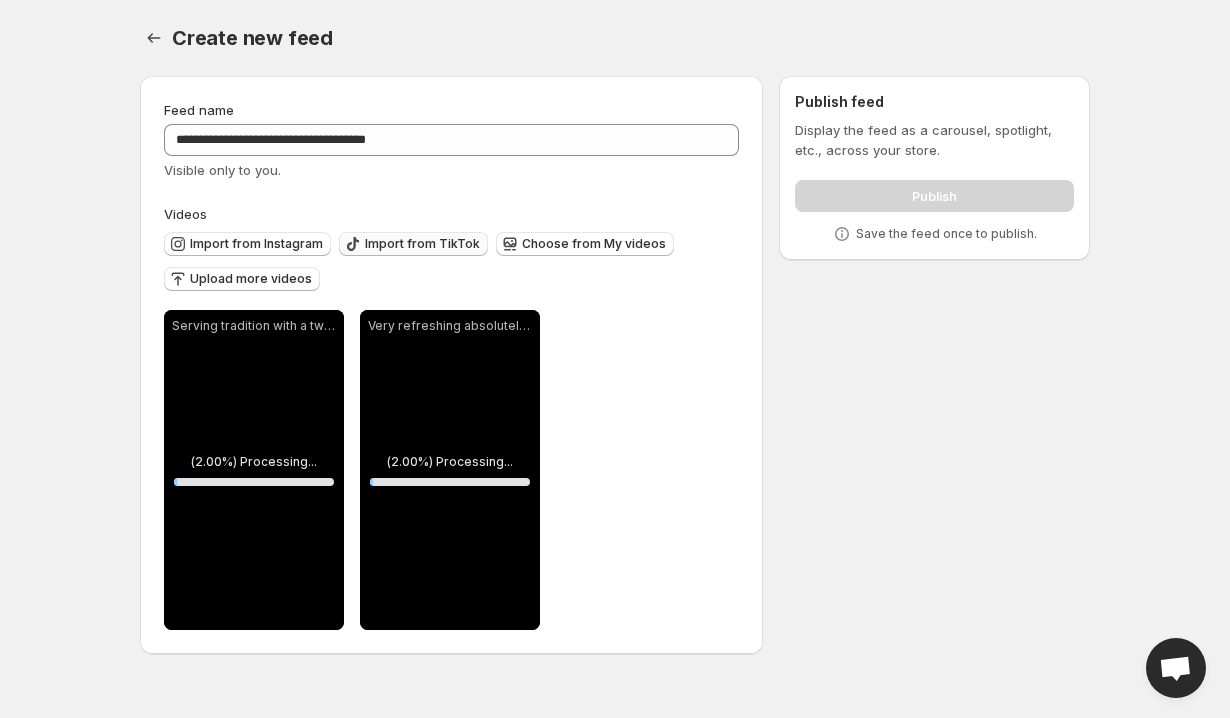 click on "Import from TikTok" at bounding box center [422, 244] 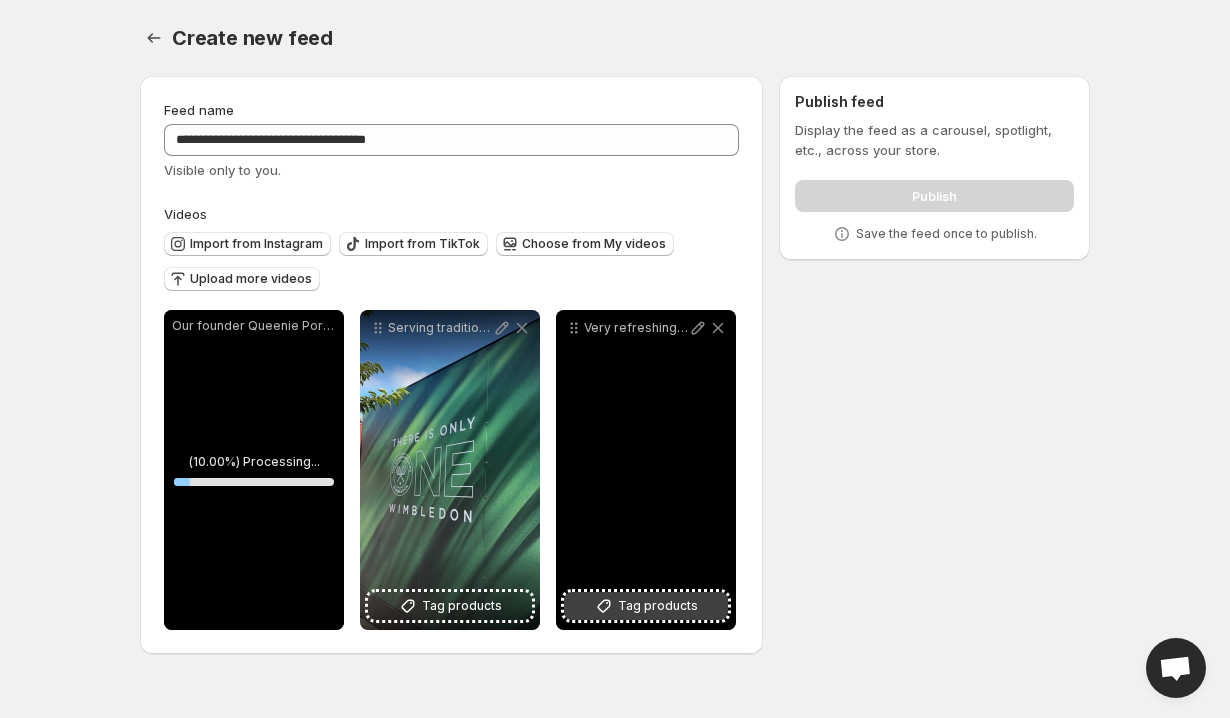 click on "Tag products" at bounding box center (658, 606) 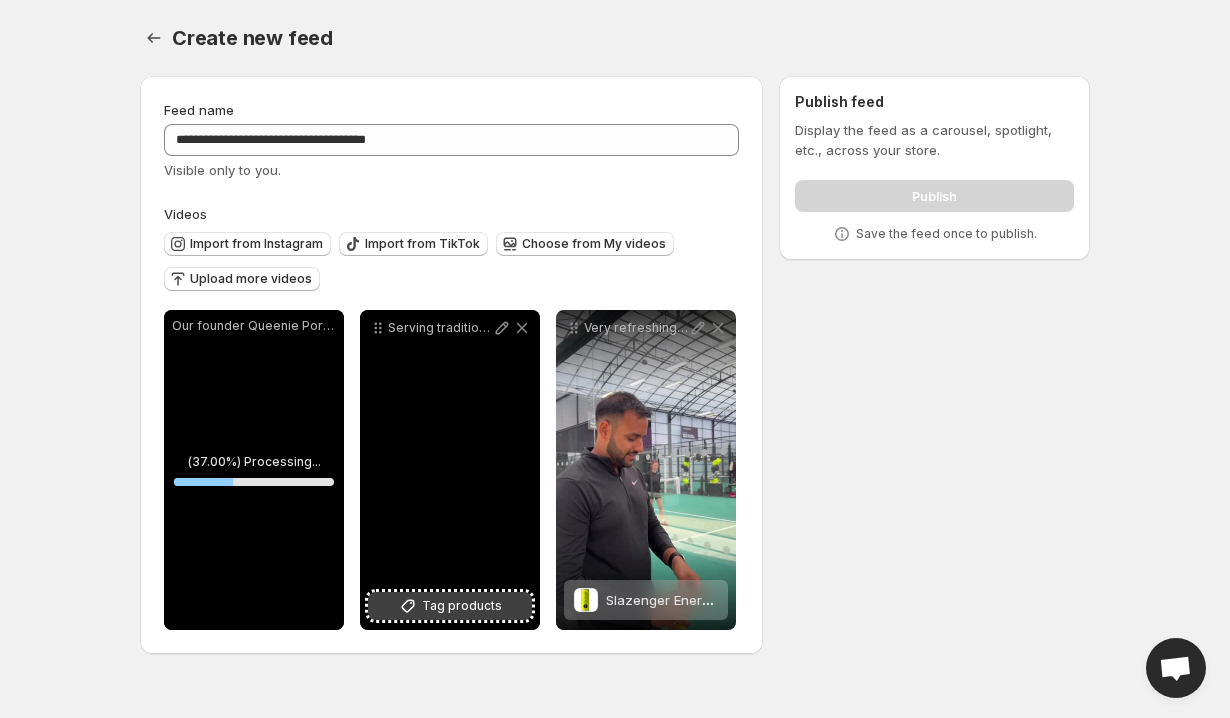 click on "Tag products" at bounding box center (462, 606) 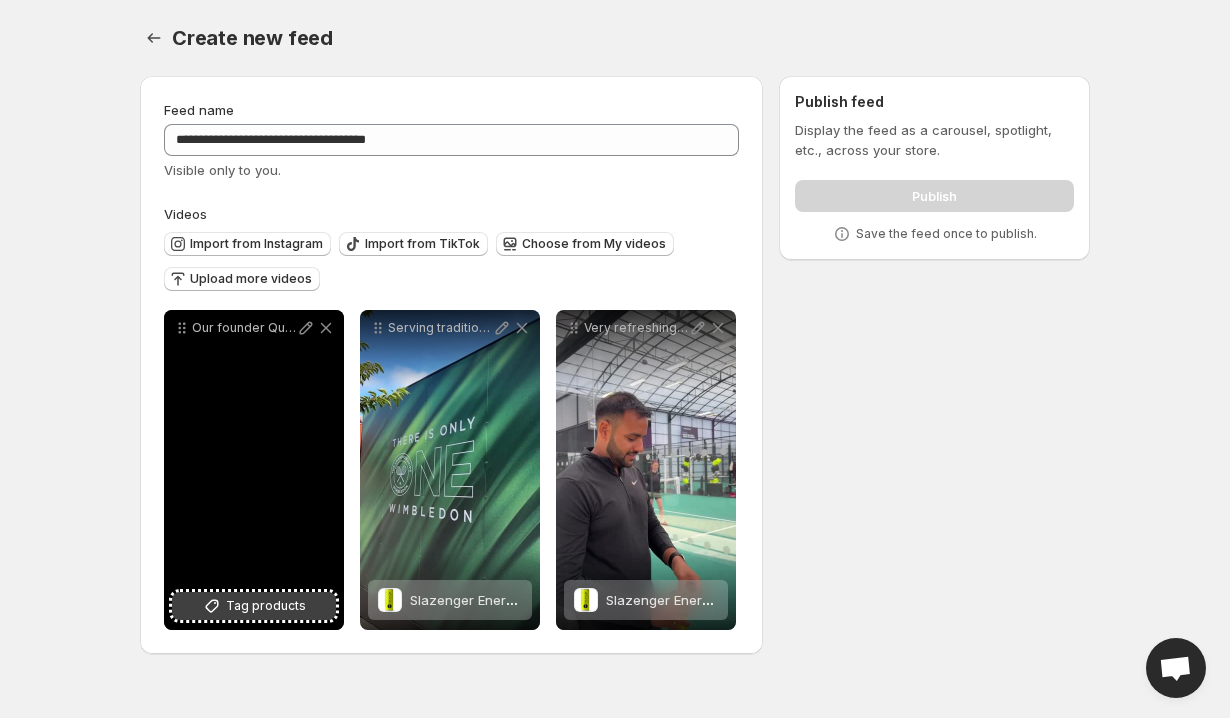 click on "Tag products" at bounding box center (266, 606) 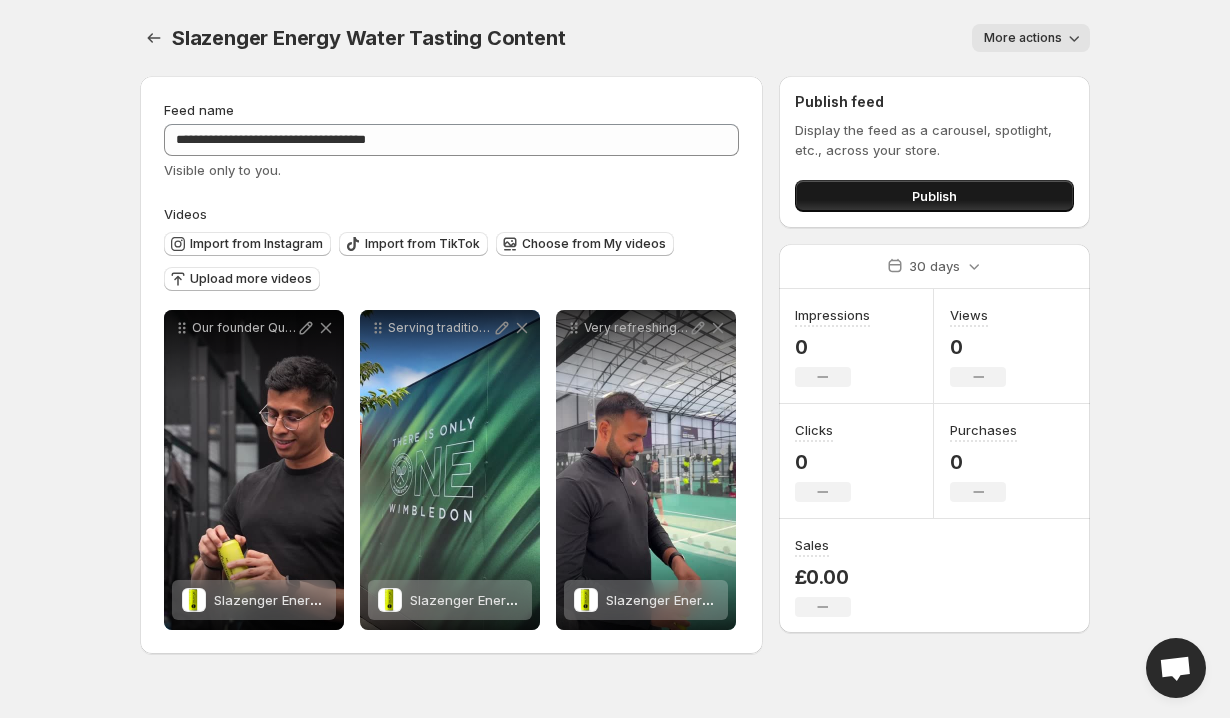 click on "Publish" at bounding box center (934, 196) 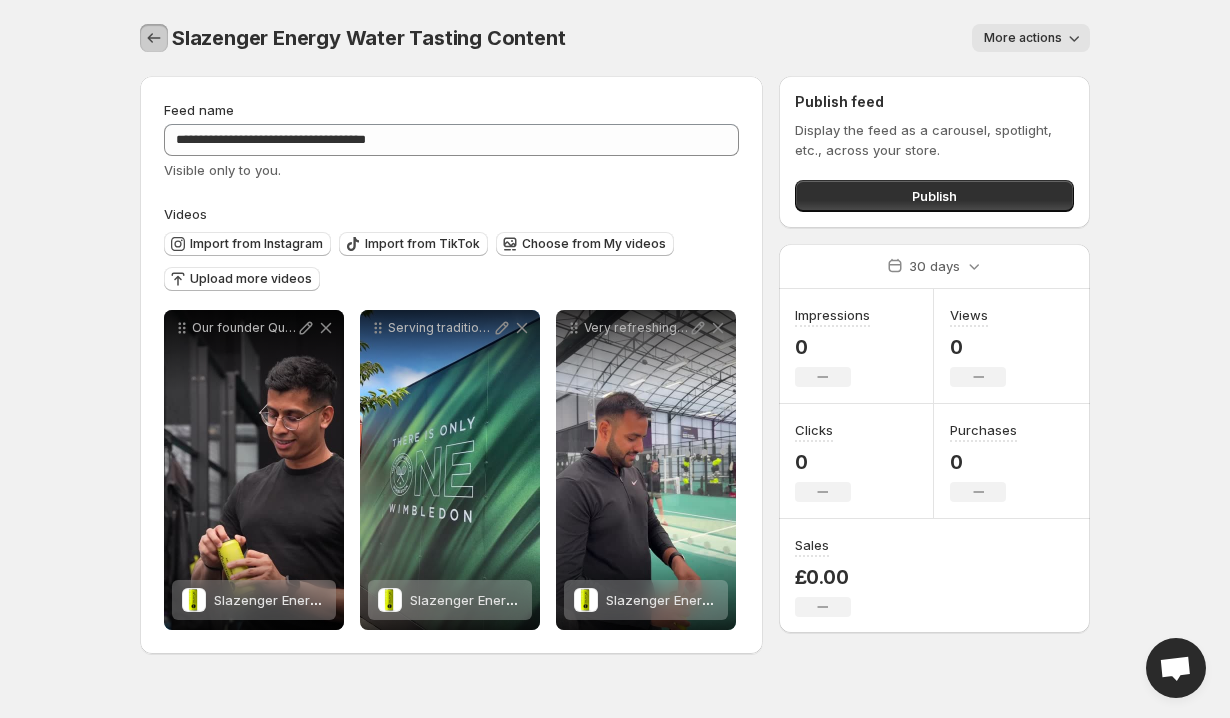 click 